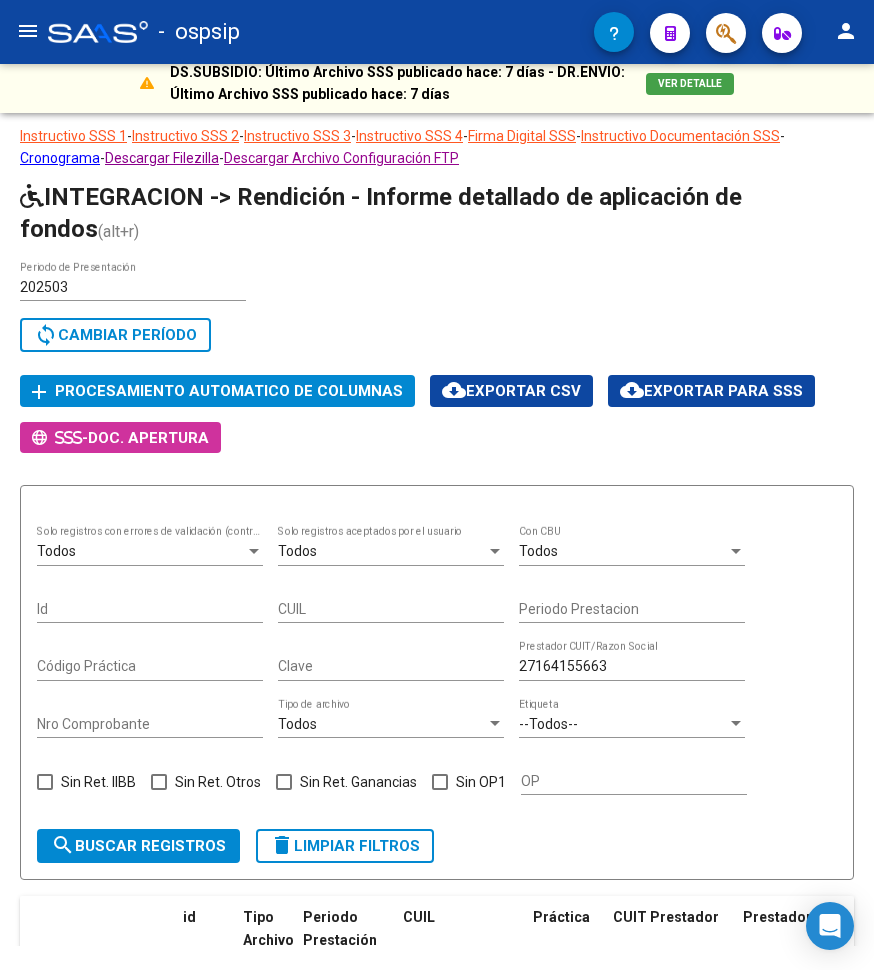 scroll, scrollTop: 0, scrollLeft: 0, axis: both 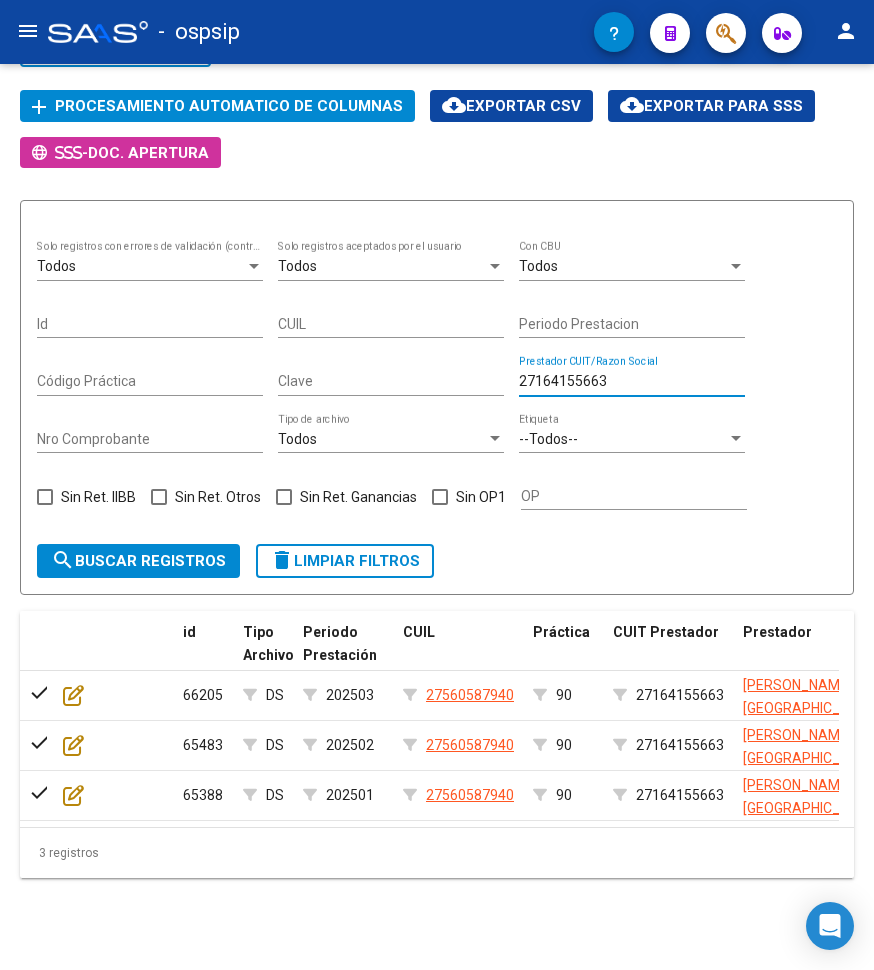 click on "27164155663" at bounding box center (632, 381) 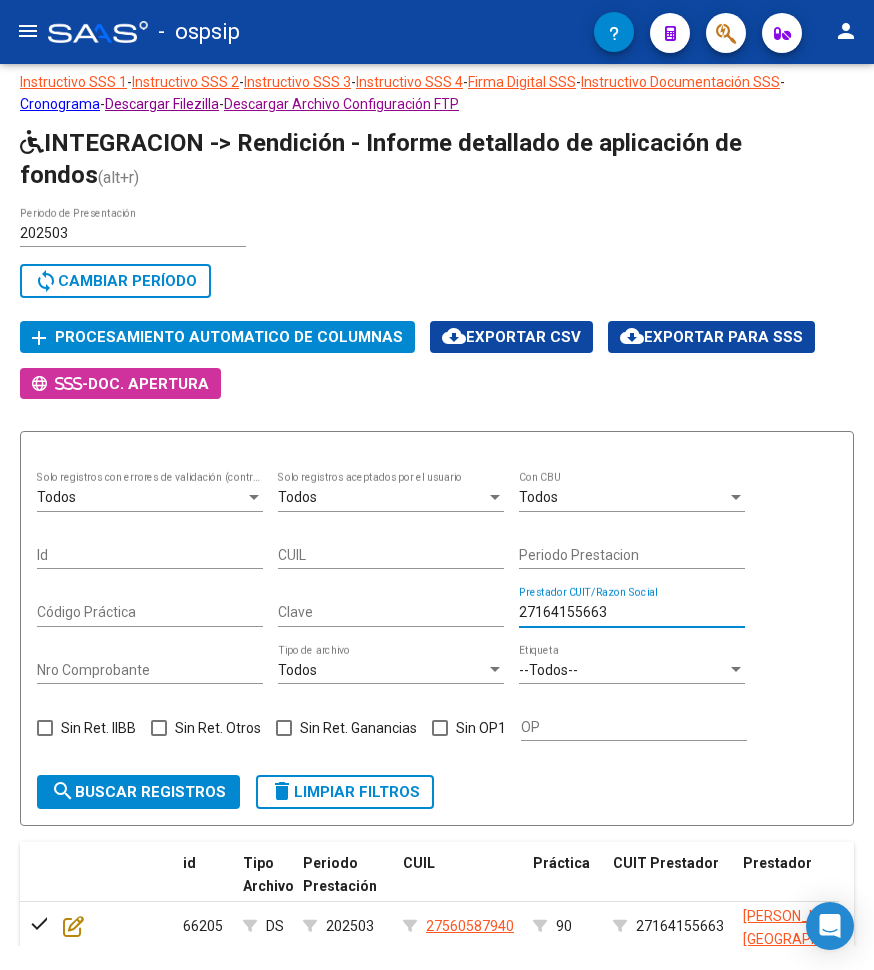 scroll, scrollTop: 16, scrollLeft: 0, axis: vertical 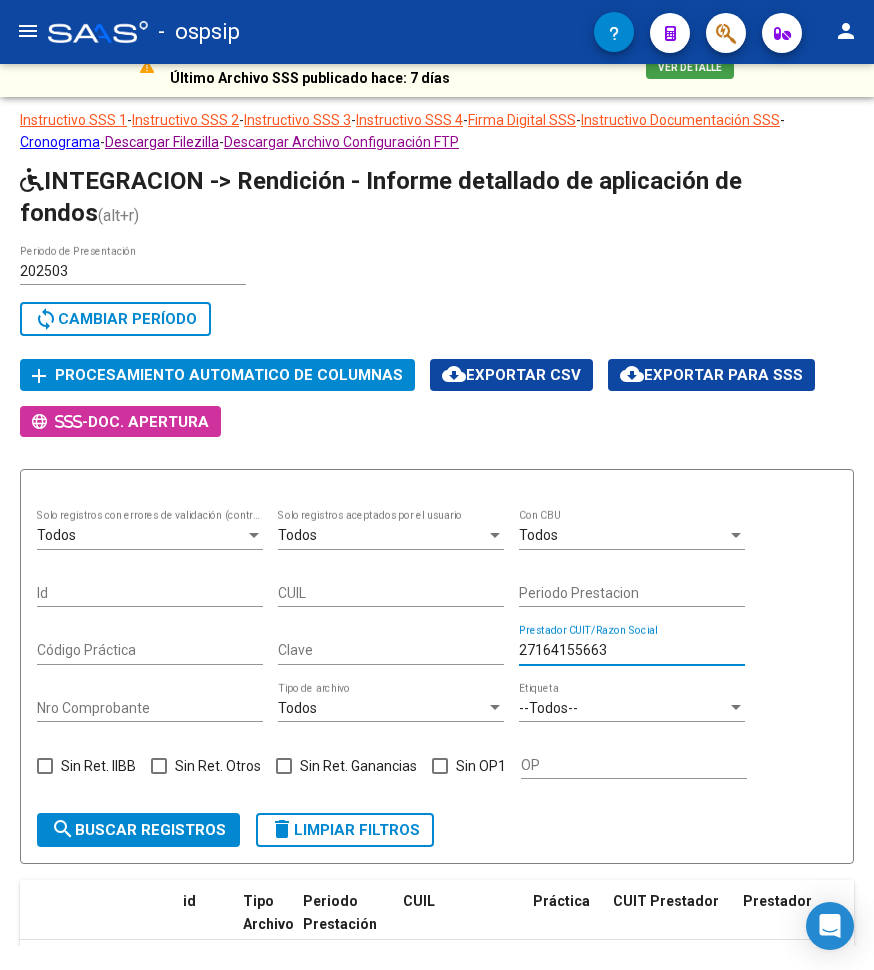 click on "menu" 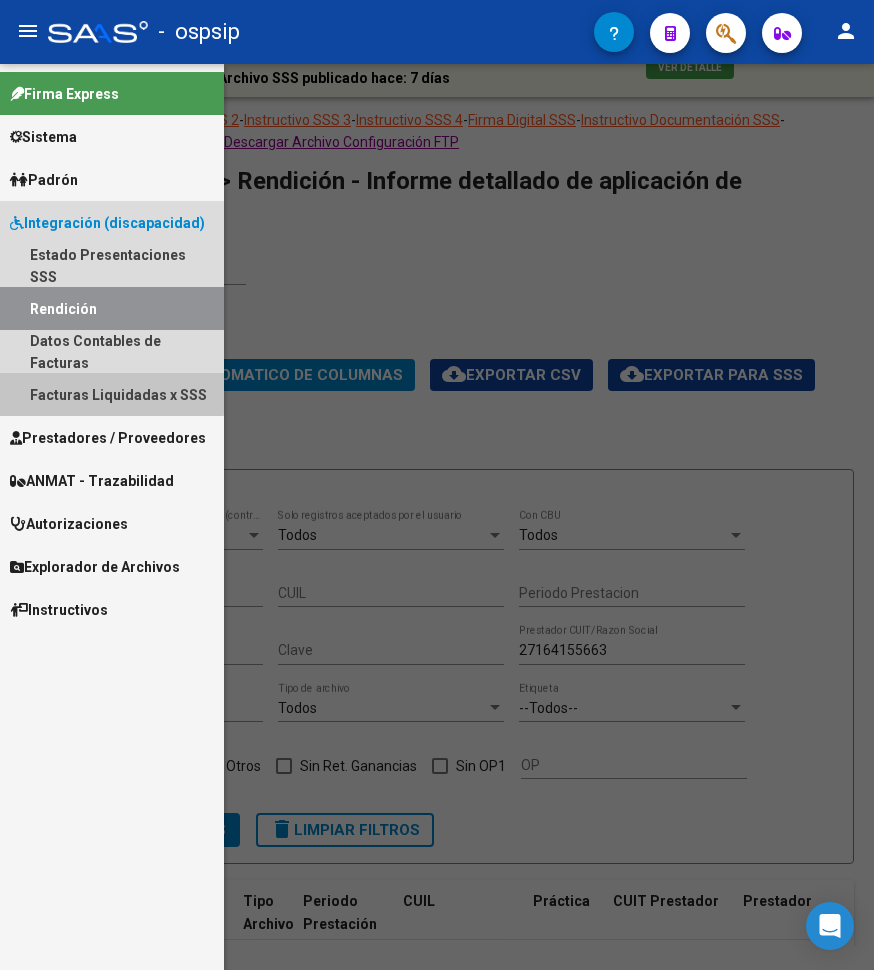 click on "Facturas Liquidadas x SSS" at bounding box center [112, 394] 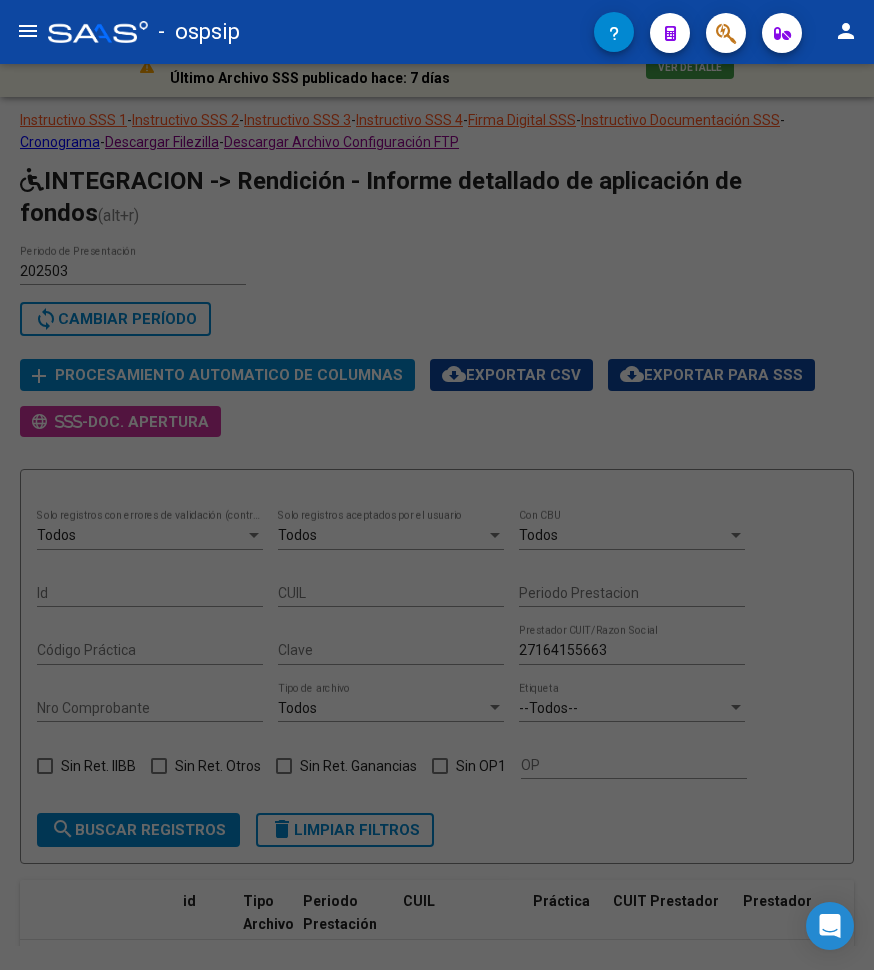 scroll, scrollTop: 0, scrollLeft: 0, axis: both 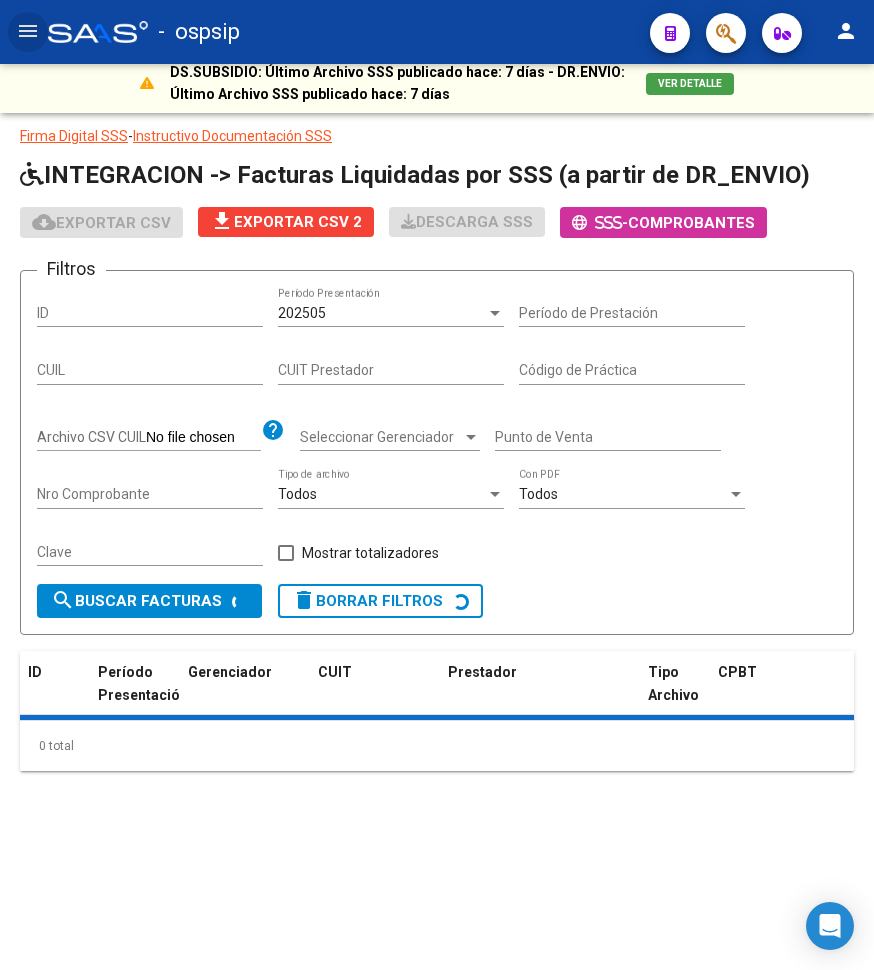 click on "CUIL" 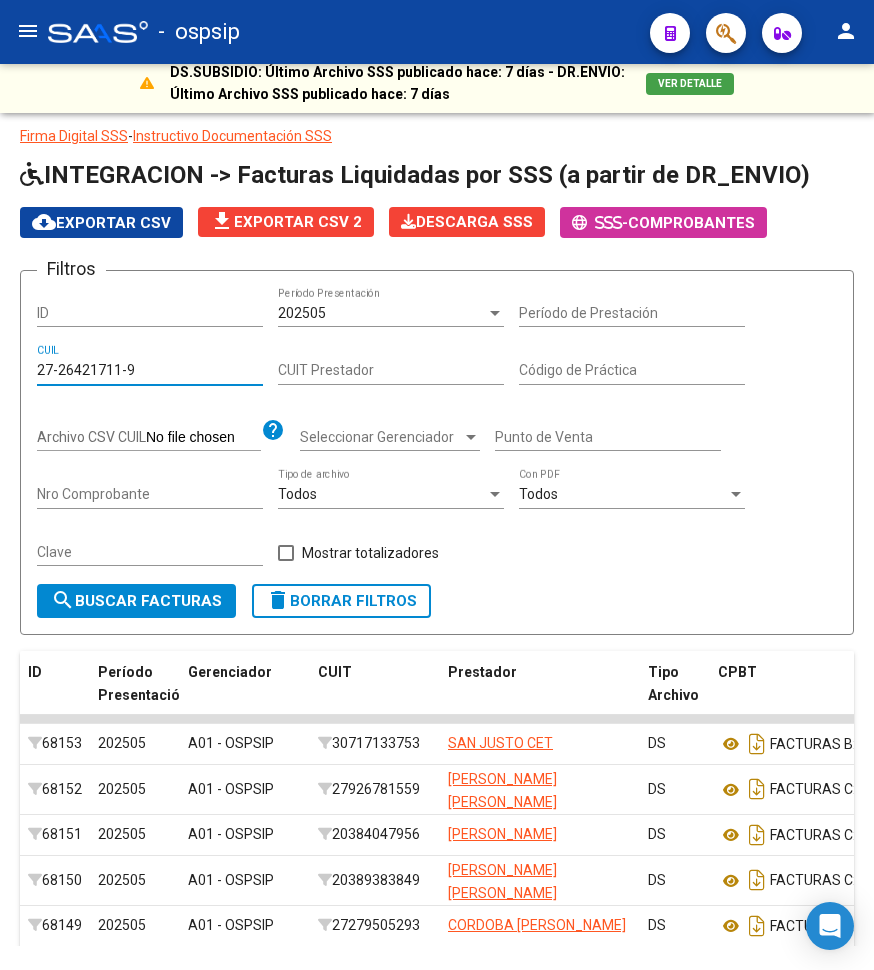 type on "27-26421711-9" 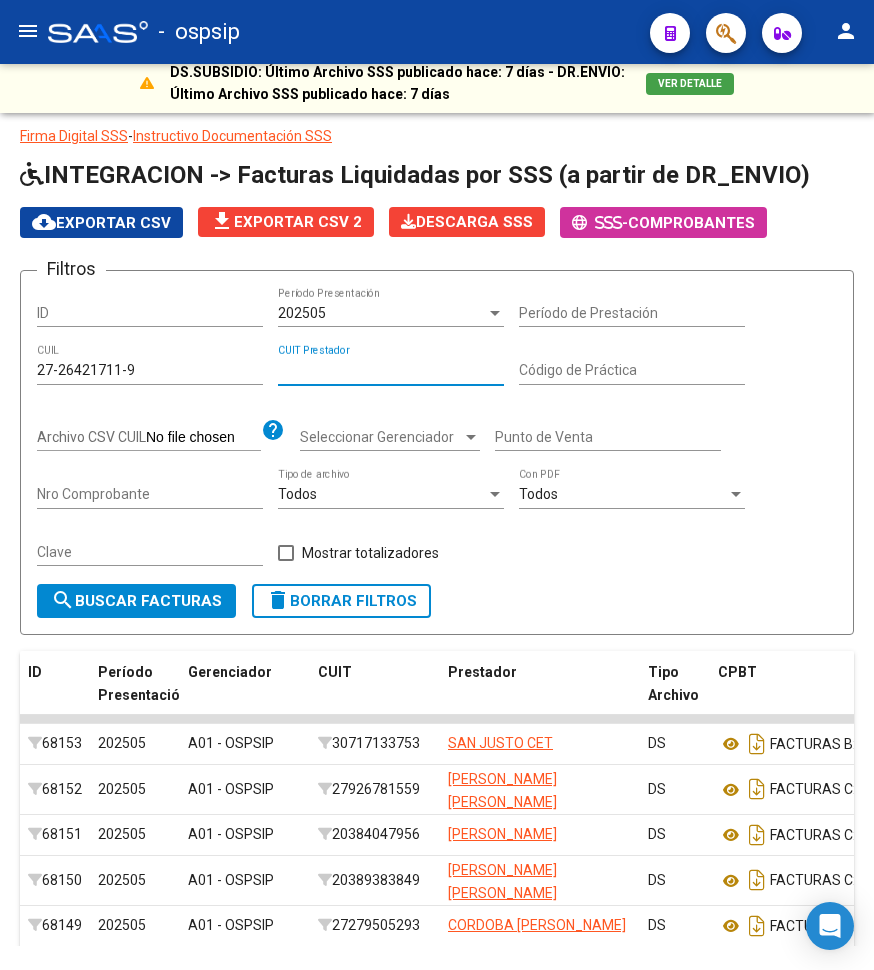 paste on "27-26421711-9" 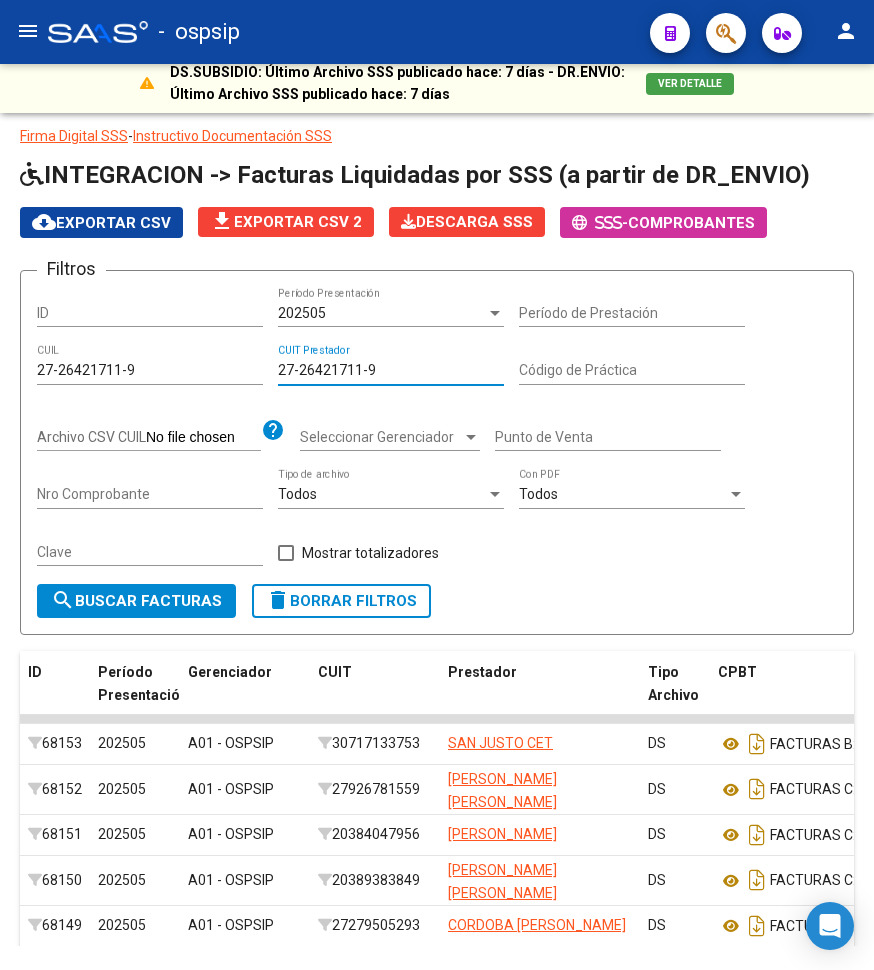 type on "27-26421711-9" 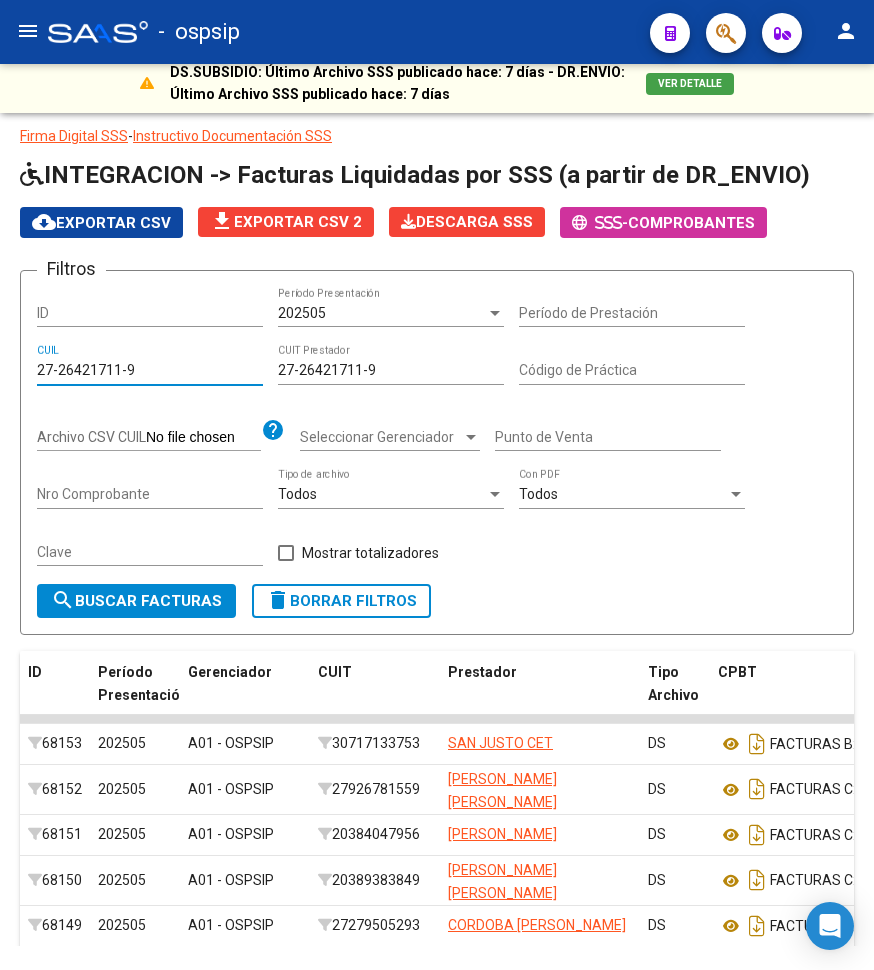 drag, startPoint x: 140, startPoint y: 363, endPoint x: -91, endPoint y: 341, distance: 232.04526 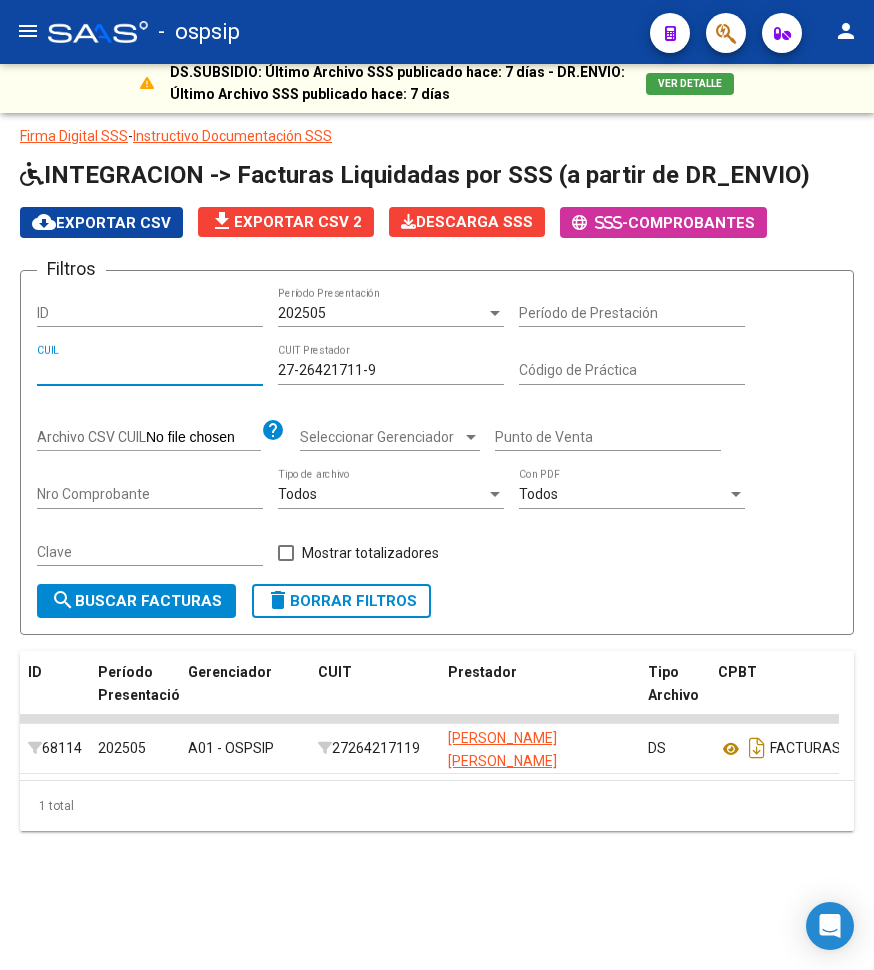 type 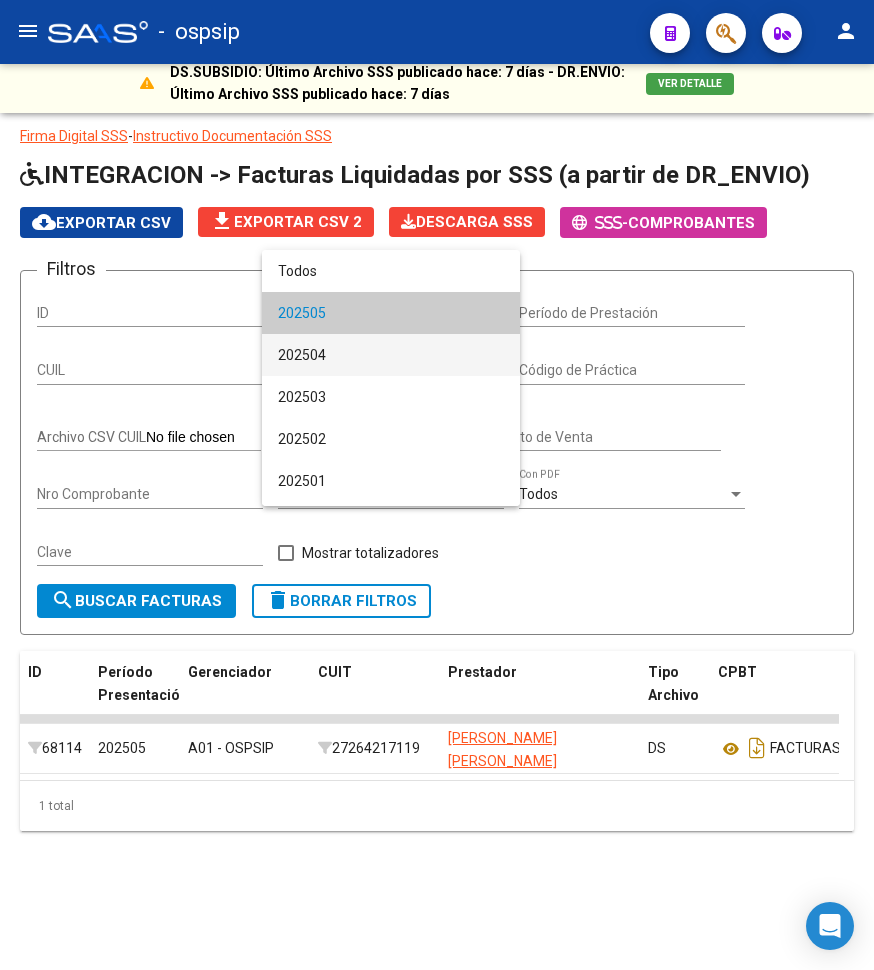 click on "202504" at bounding box center [391, 355] 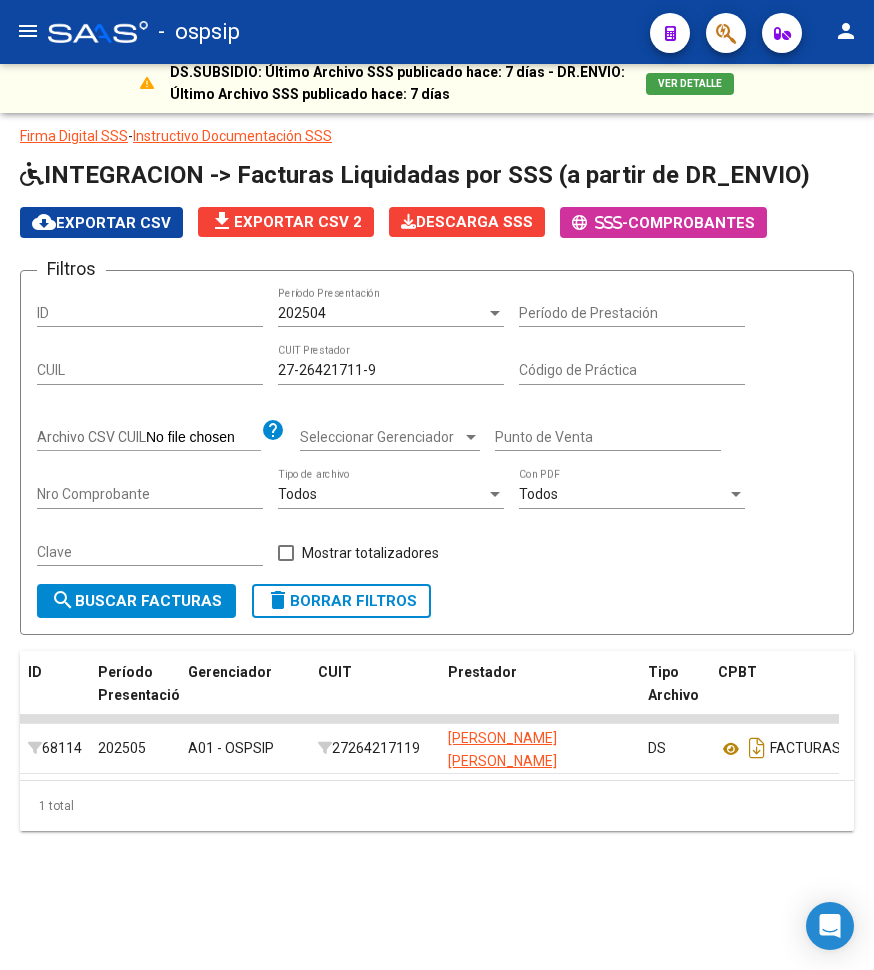 drag, startPoint x: 596, startPoint y: 394, endPoint x: 604, endPoint y: 367, distance: 28.160255 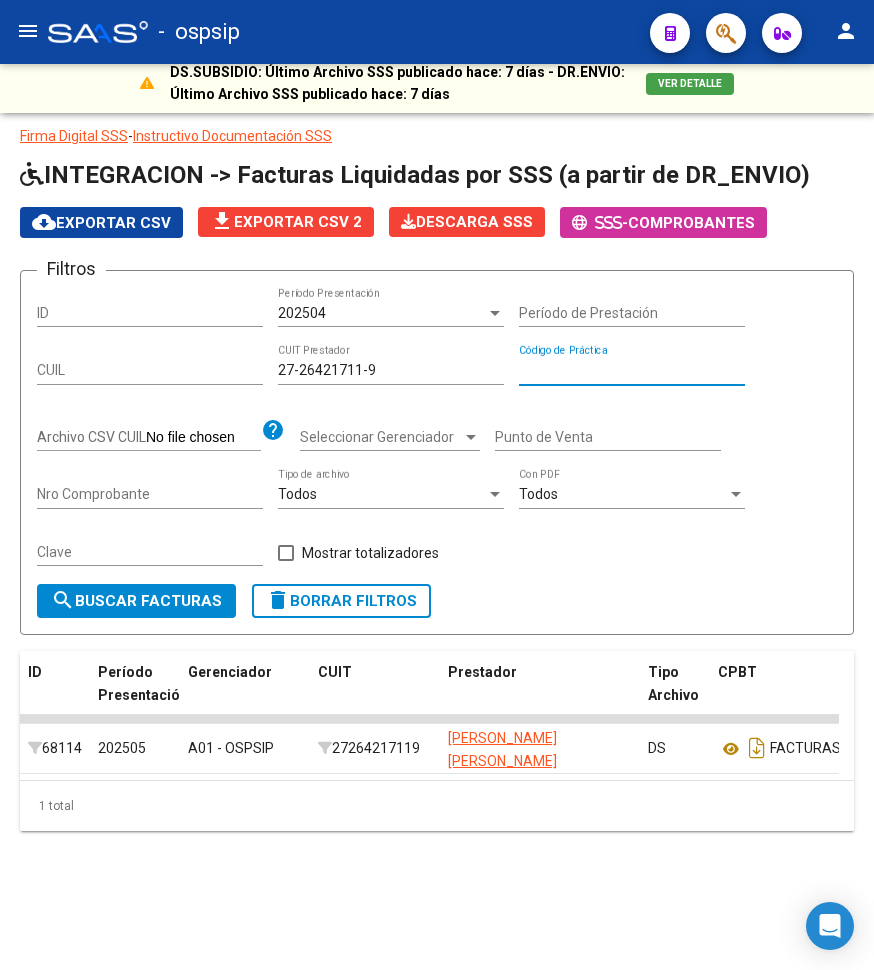 click on "Código de Práctica" at bounding box center [632, 370] 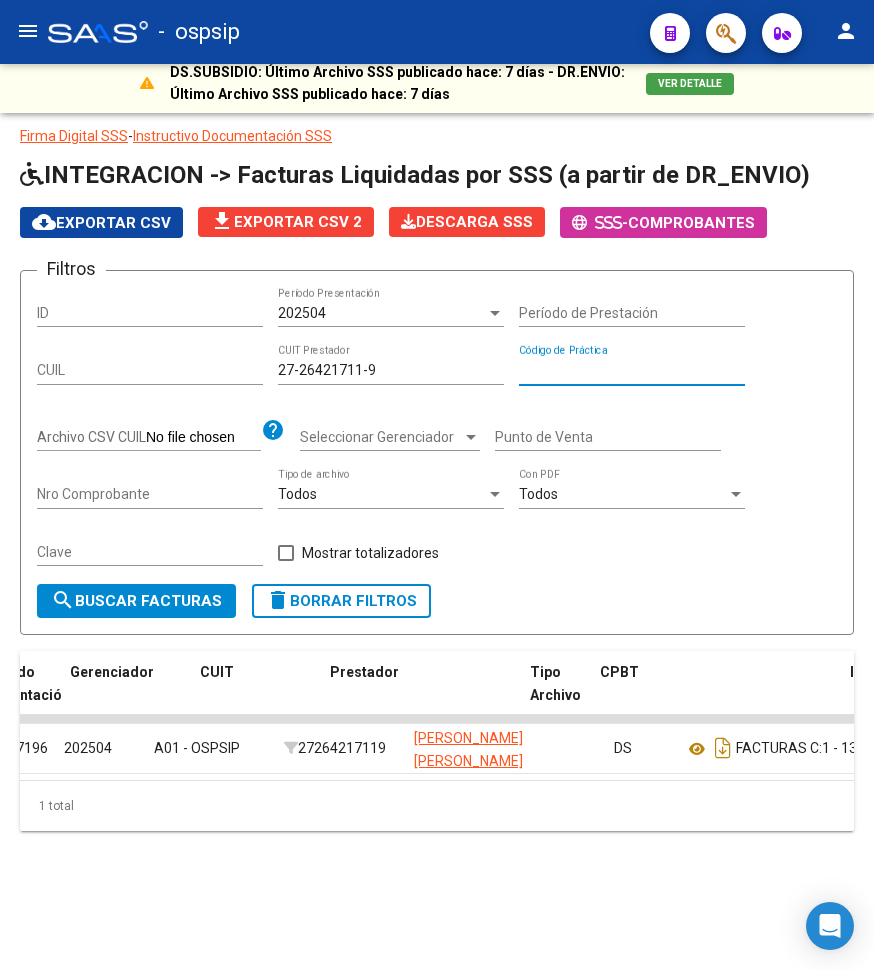 scroll, scrollTop: 0, scrollLeft: 118, axis: horizontal 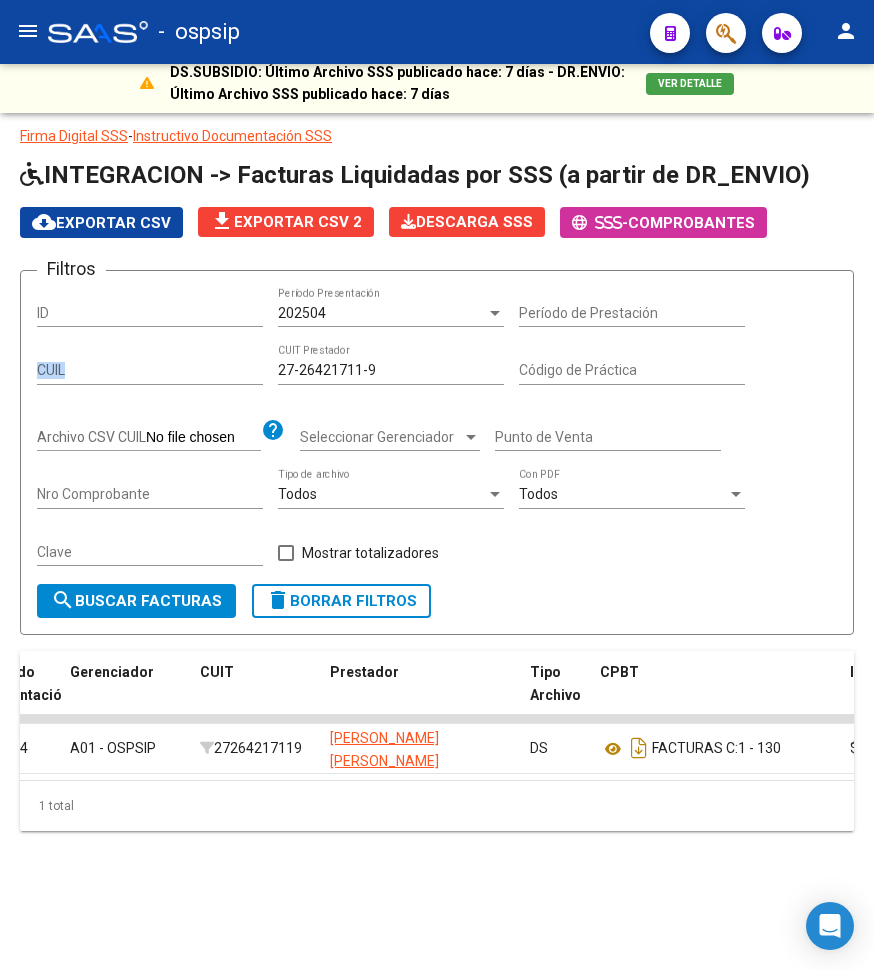 drag, startPoint x: 398, startPoint y: 363, endPoint x: 114, endPoint y: 348, distance: 284.39584 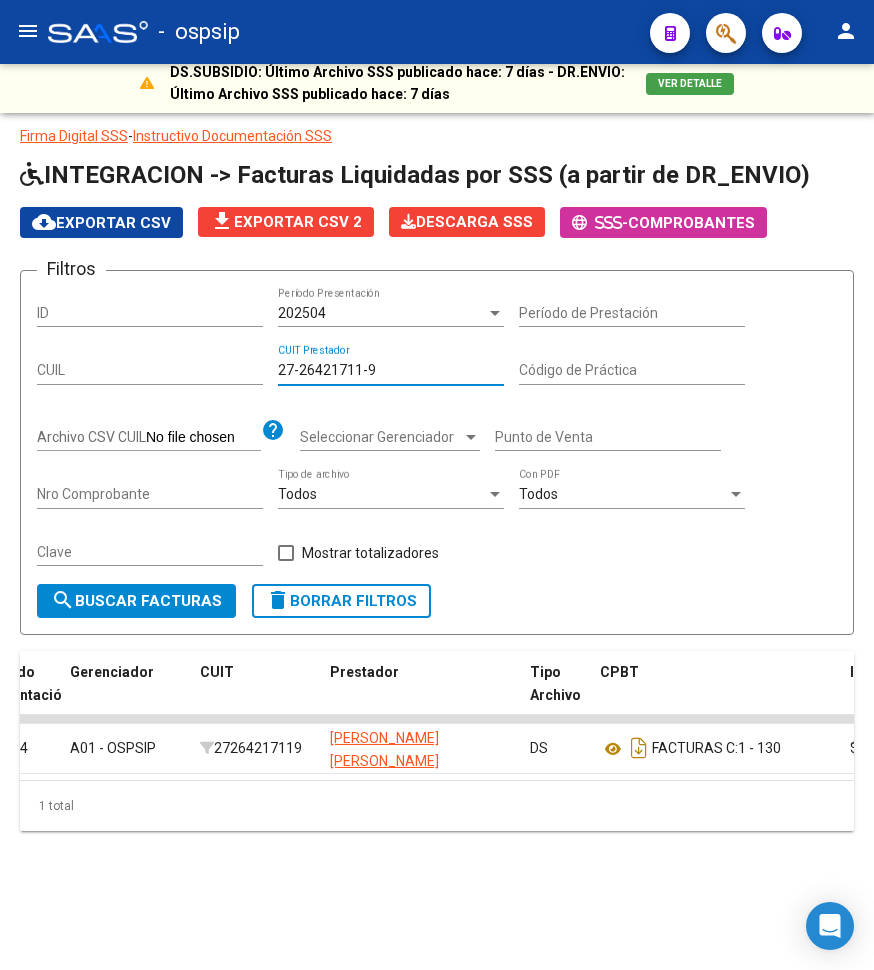 drag, startPoint x: 381, startPoint y: 365, endPoint x: 70, endPoint y: 338, distance: 312.16983 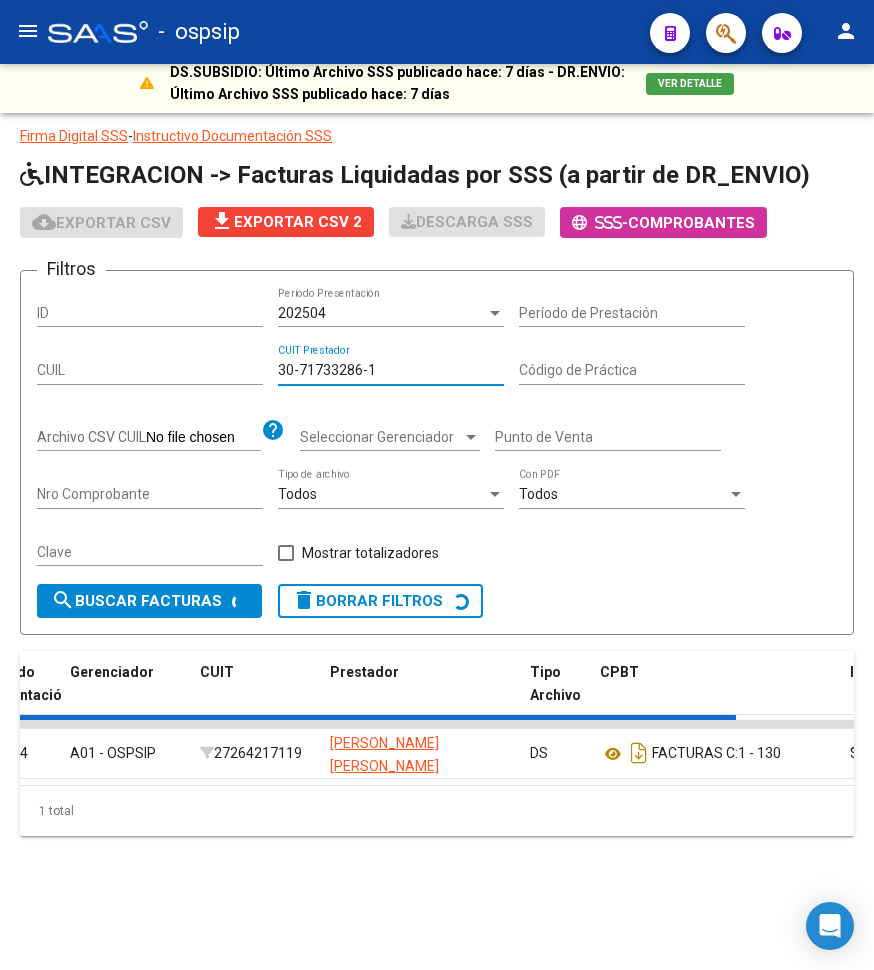scroll, scrollTop: 0, scrollLeft: 0, axis: both 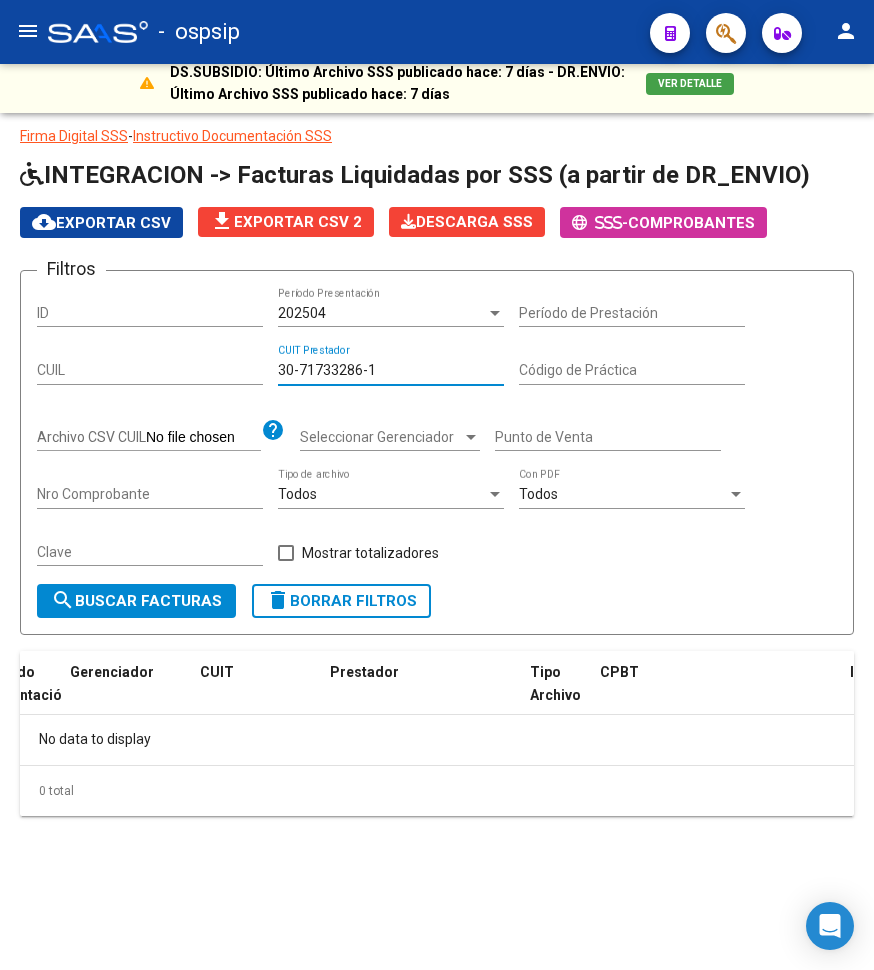 type on "30-71733286-1" 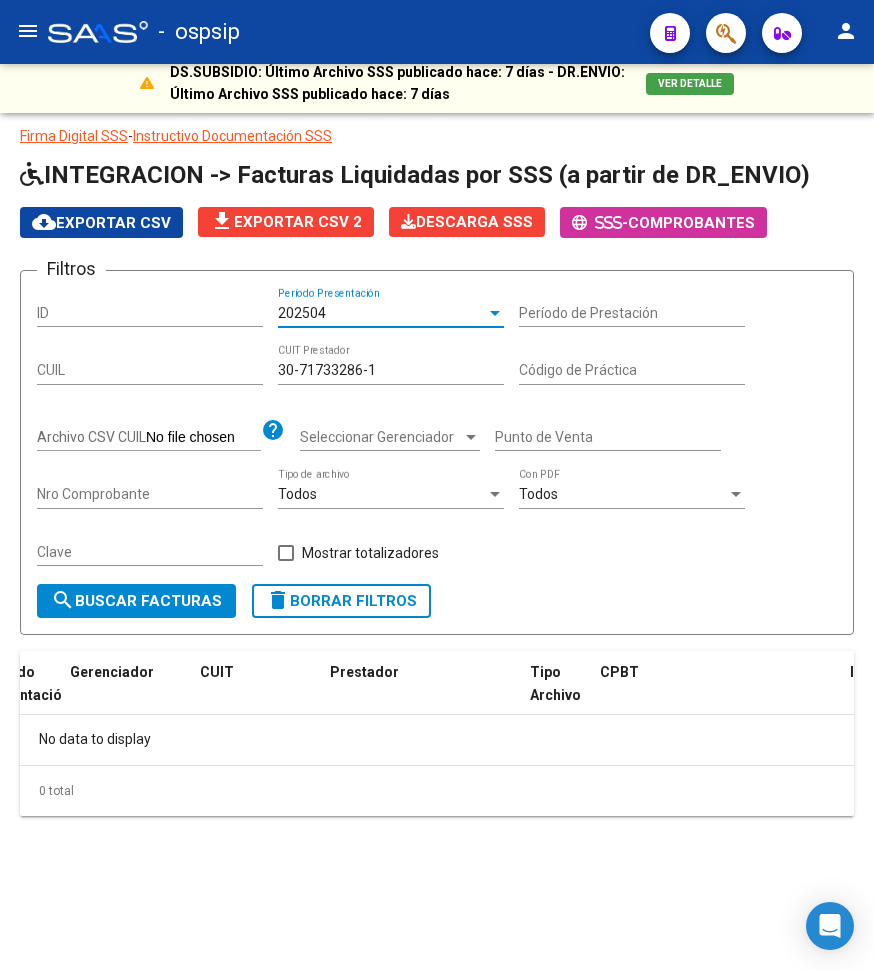click on "202504" at bounding box center (382, 313) 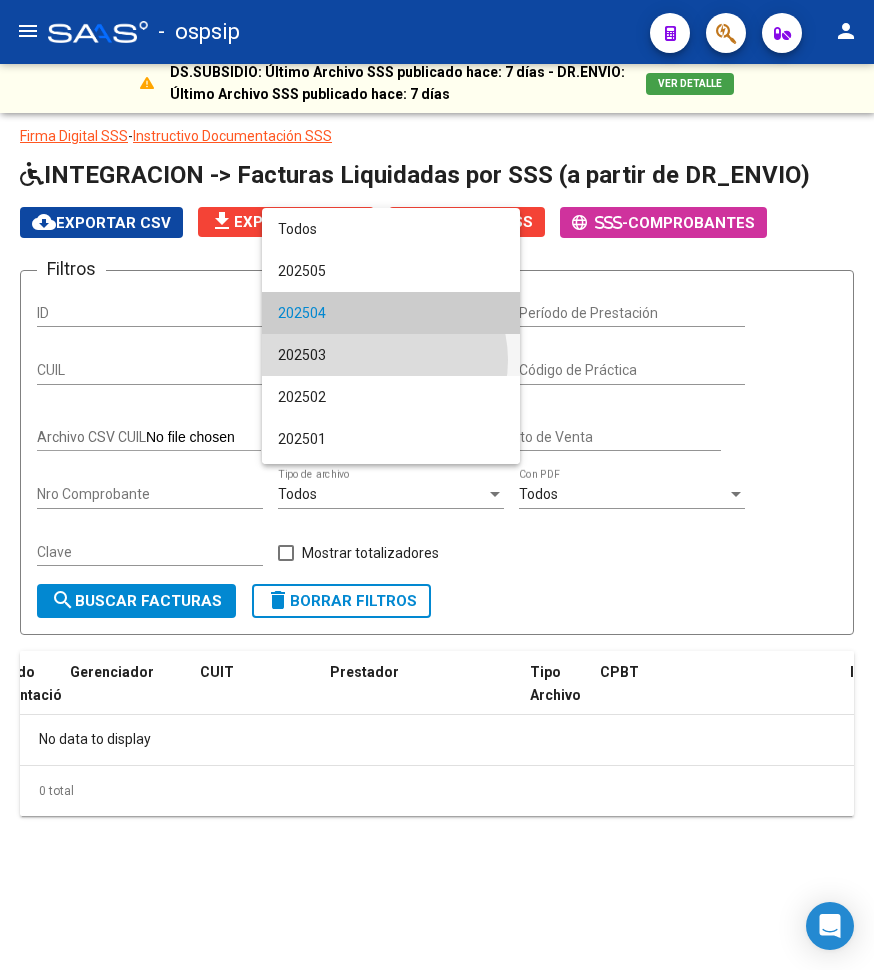 click on "202503" at bounding box center [391, 355] 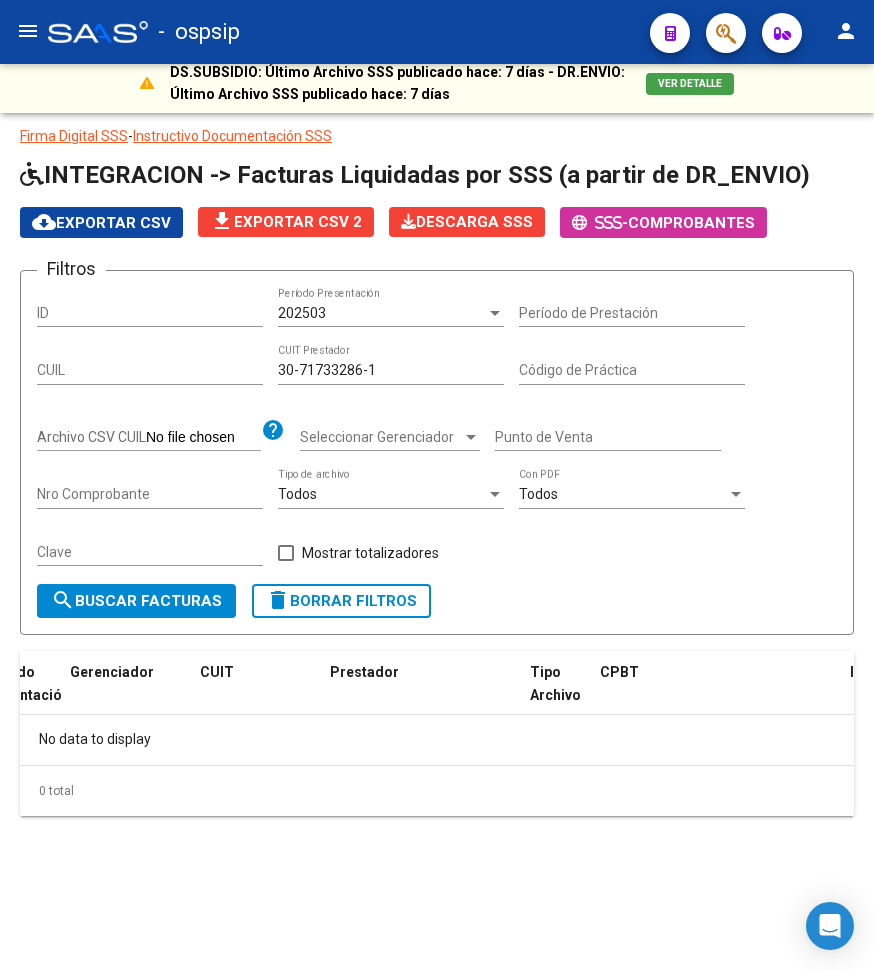 click on "30-71733286-1 CUIT Prestador" 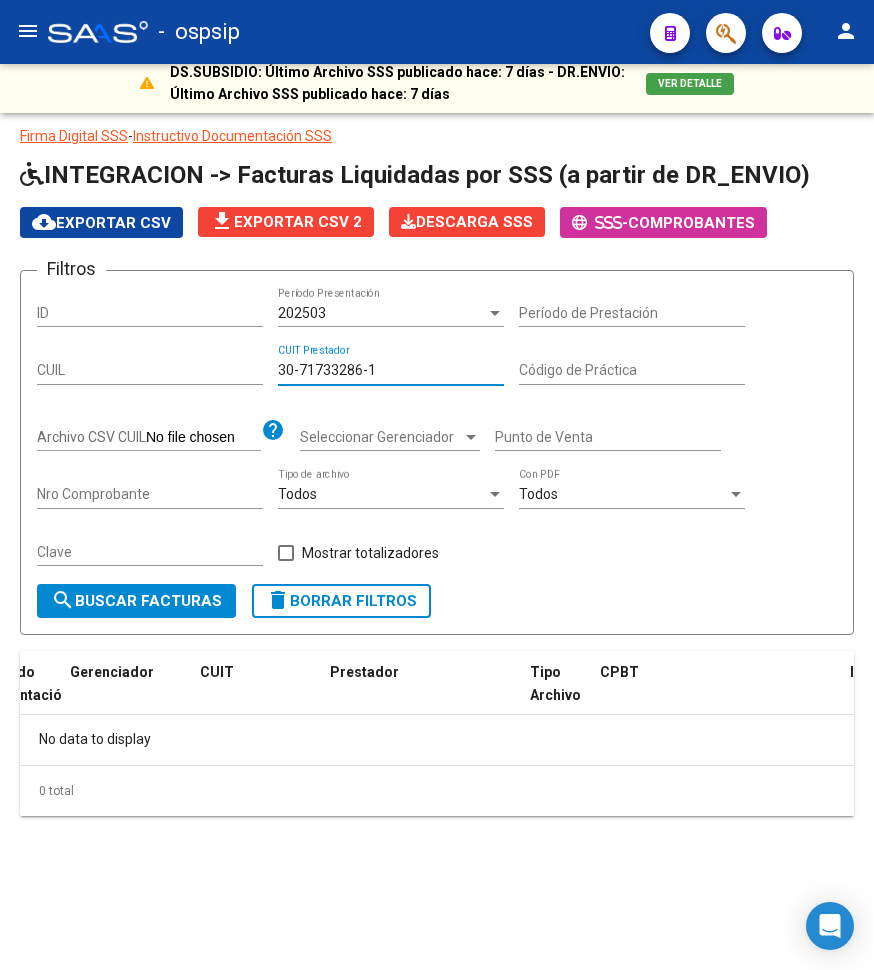 click on "202503  Período Presentación" 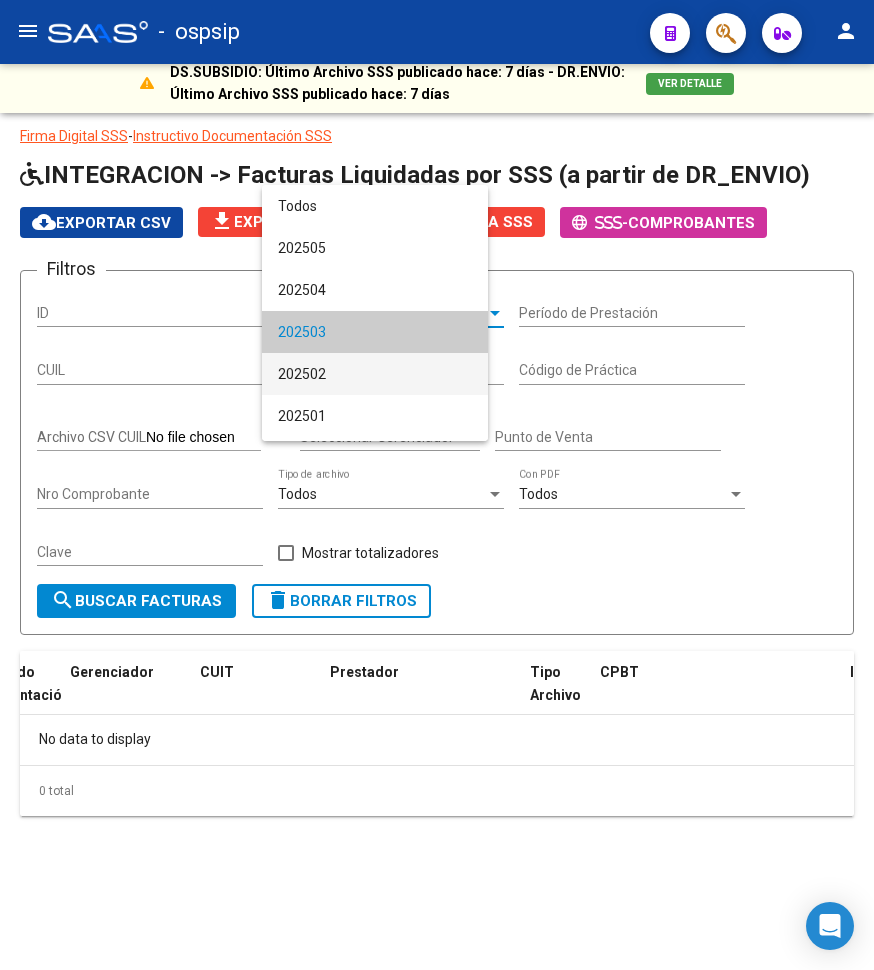 scroll, scrollTop: 19, scrollLeft: 0, axis: vertical 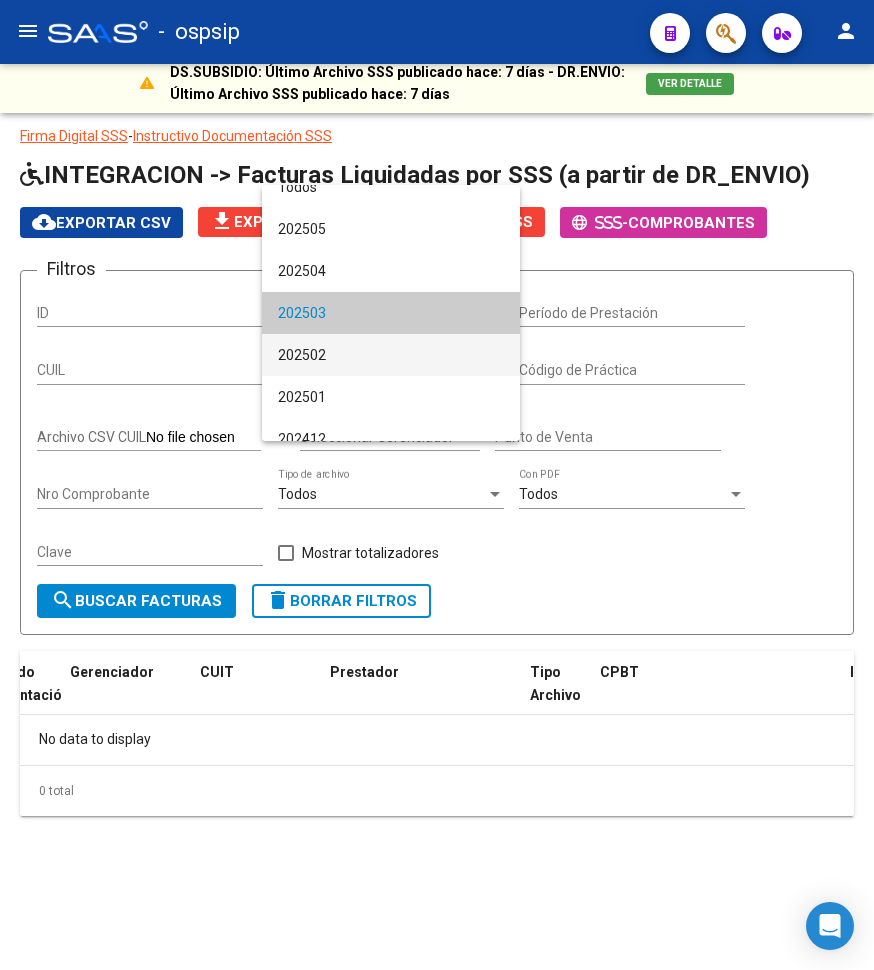 click on "202502" at bounding box center (391, 355) 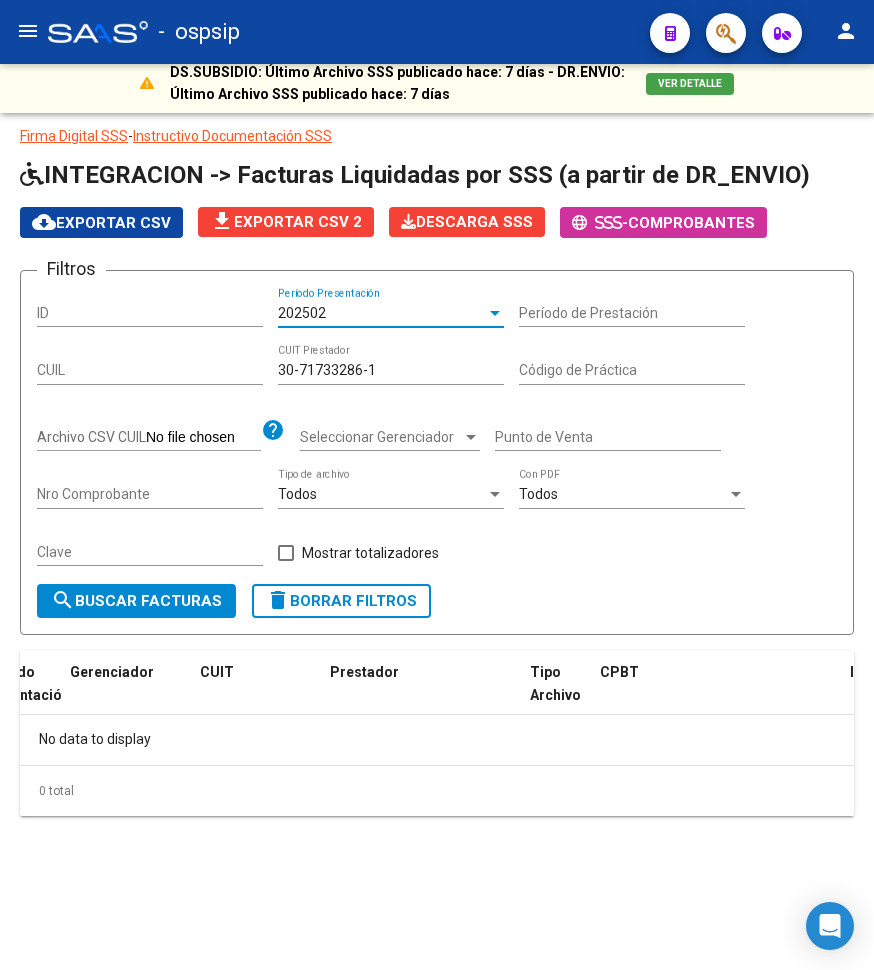 click on "202502  Período Presentación" 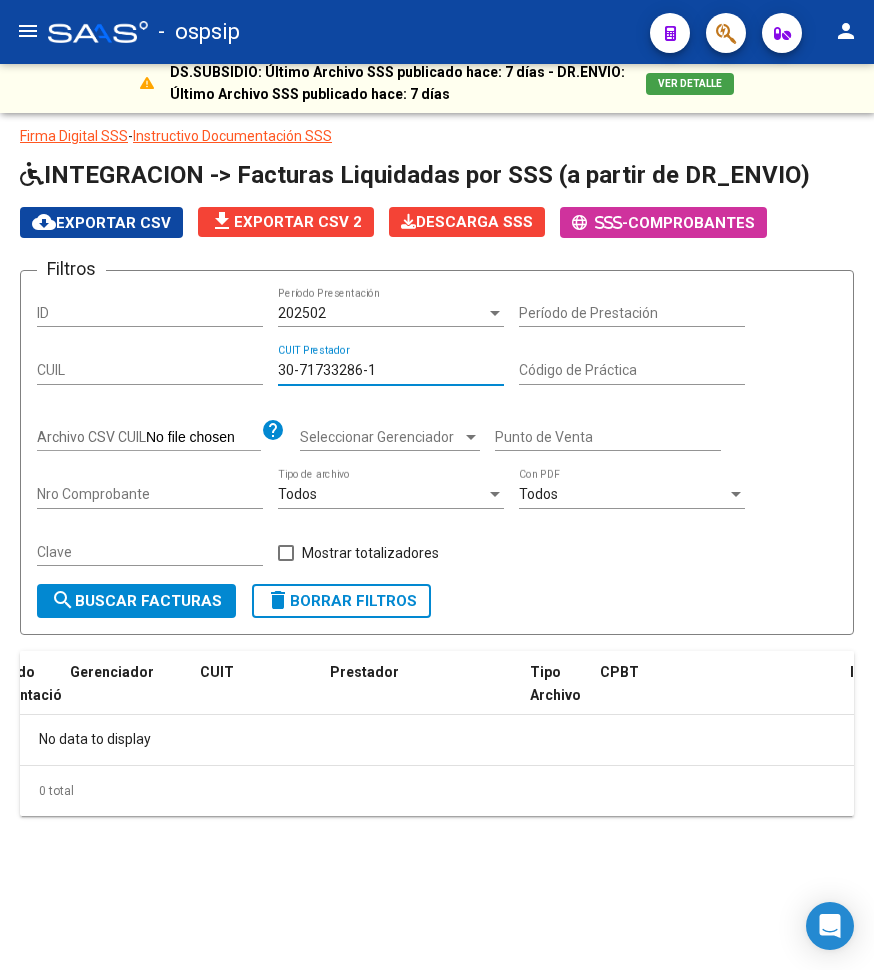 click on "30-71733286-1" at bounding box center (391, 370) 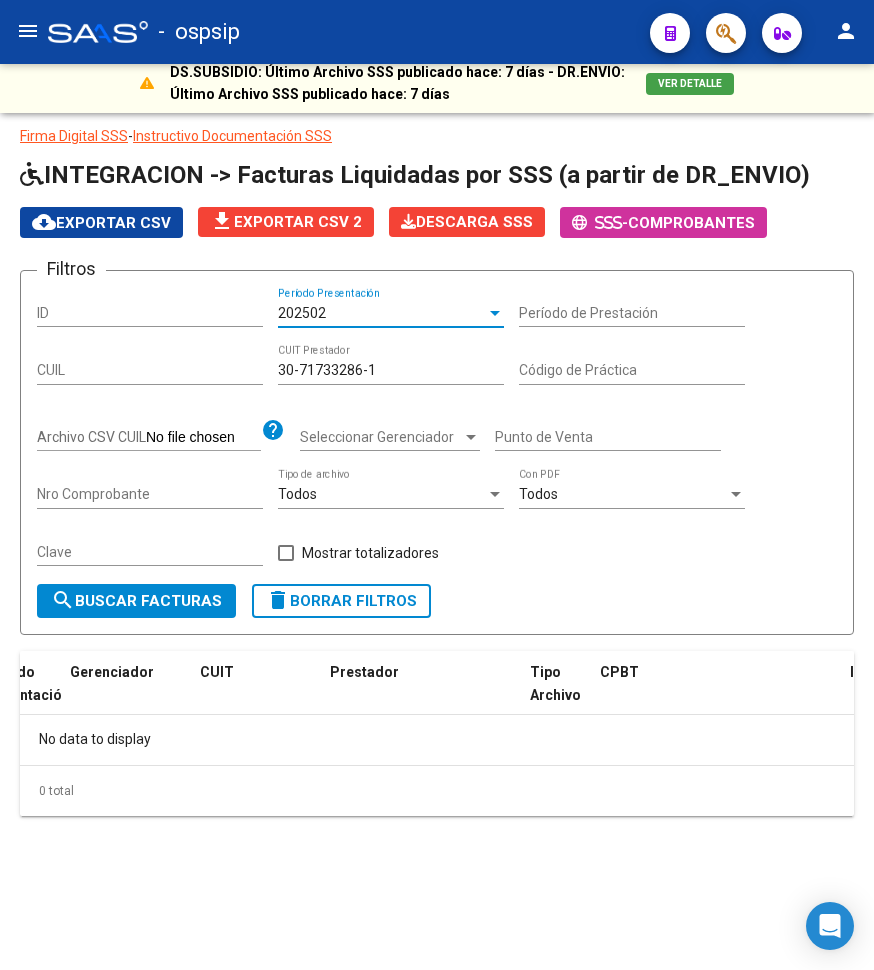 click on "202502" at bounding box center (382, 313) 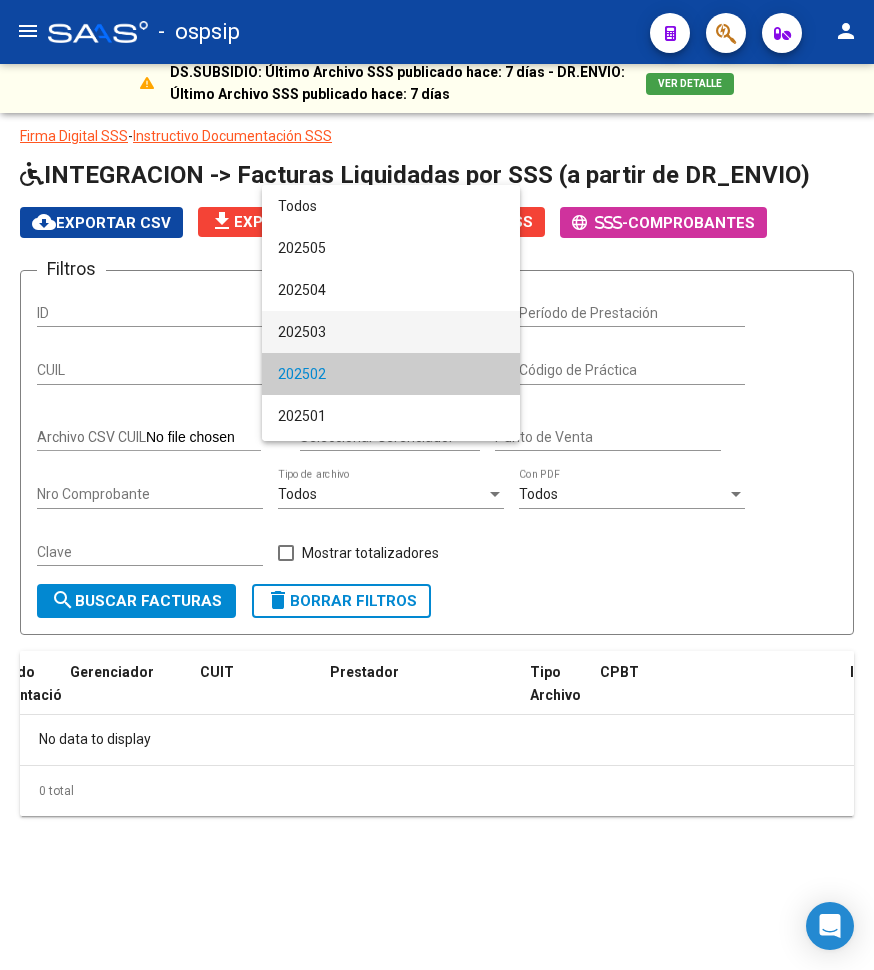 scroll, scrollTop: 61, scrollLeft: 0, axis: vertical 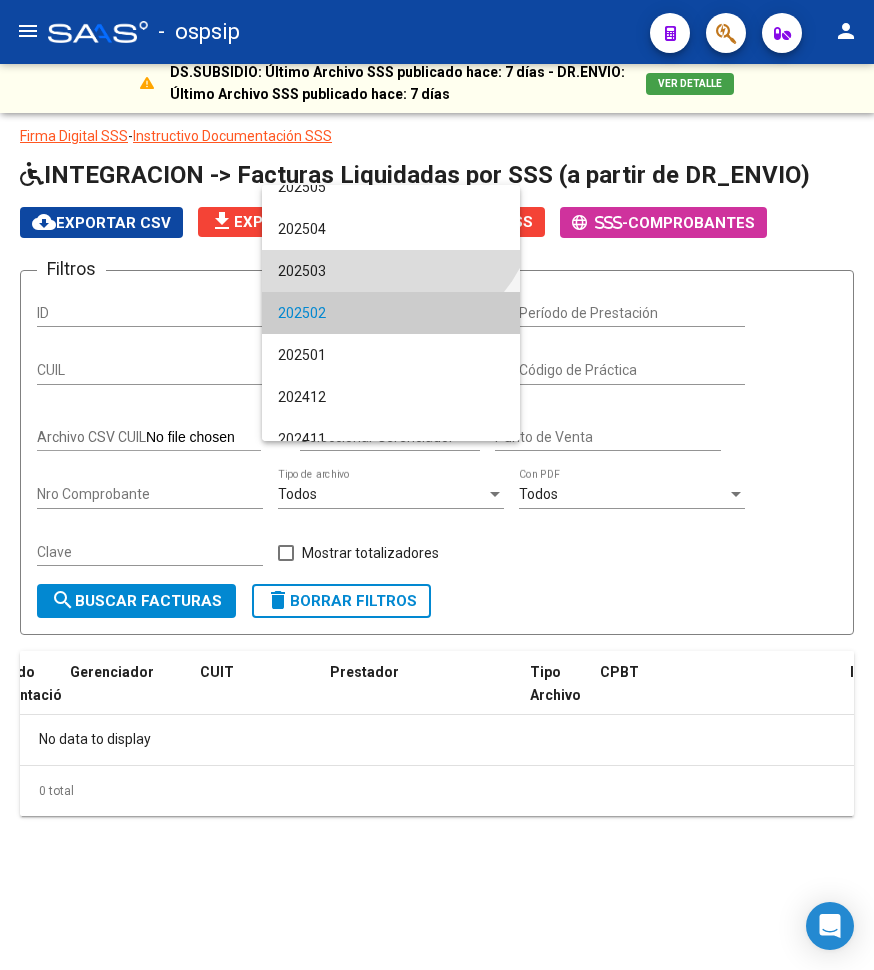 click on "202503" at bounding box center (391, 271) 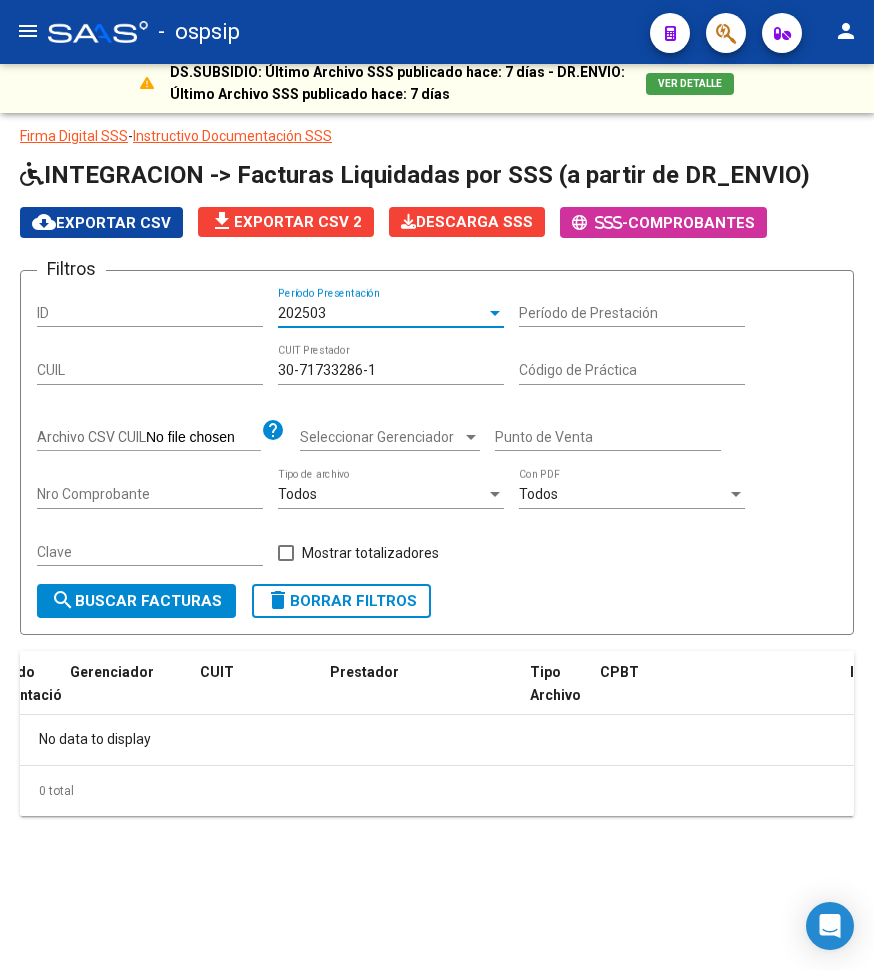 click on "30-71733286-1" at bounding box center [391, 370] 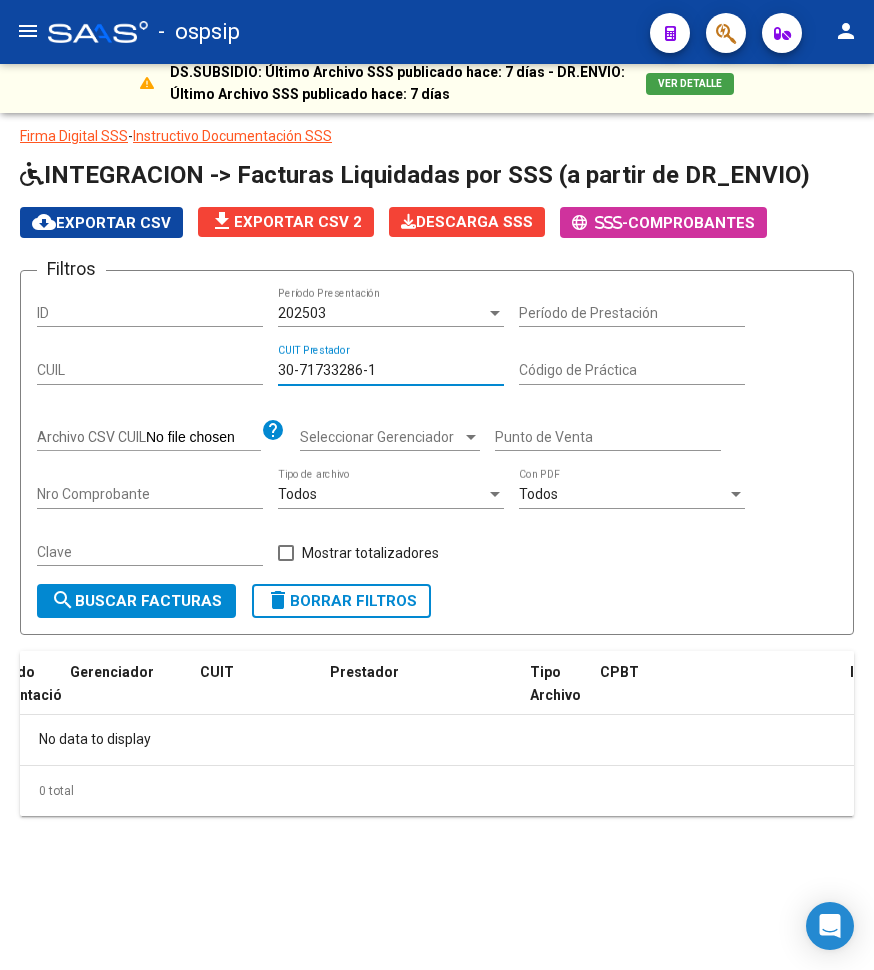 click on "202503" at bounding box center [382, 313] 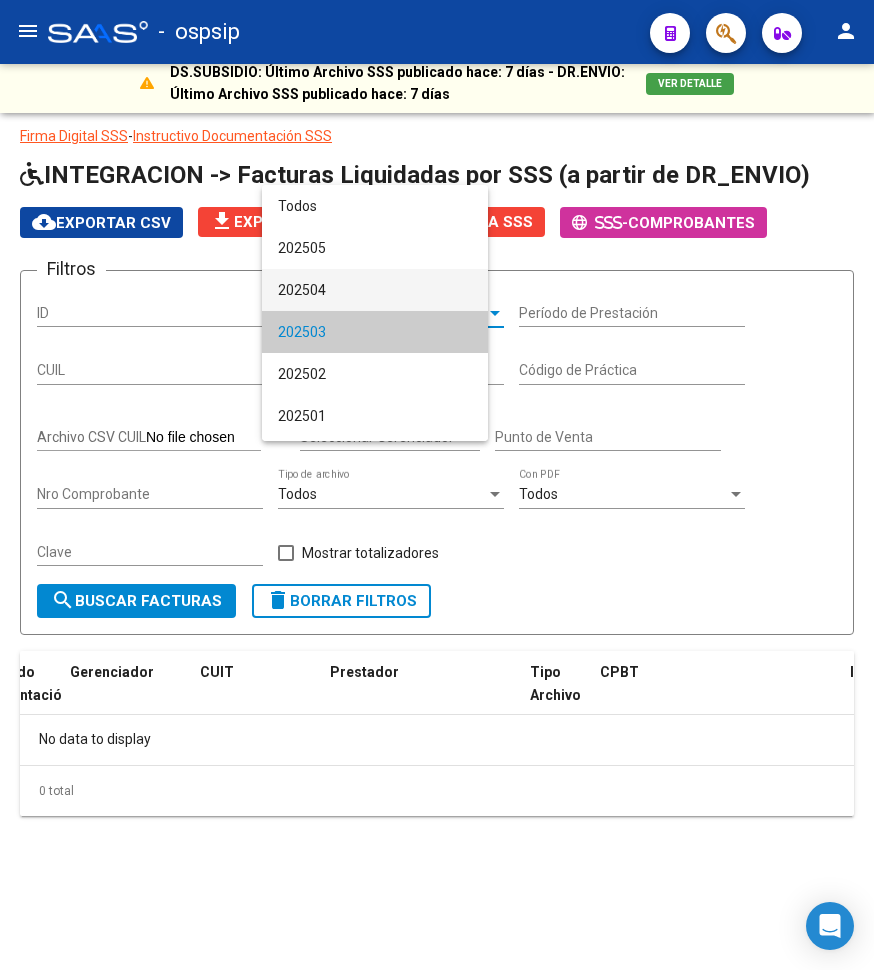 scroll, scrollTop: 19, scrollLeft: 0, axis: vertical 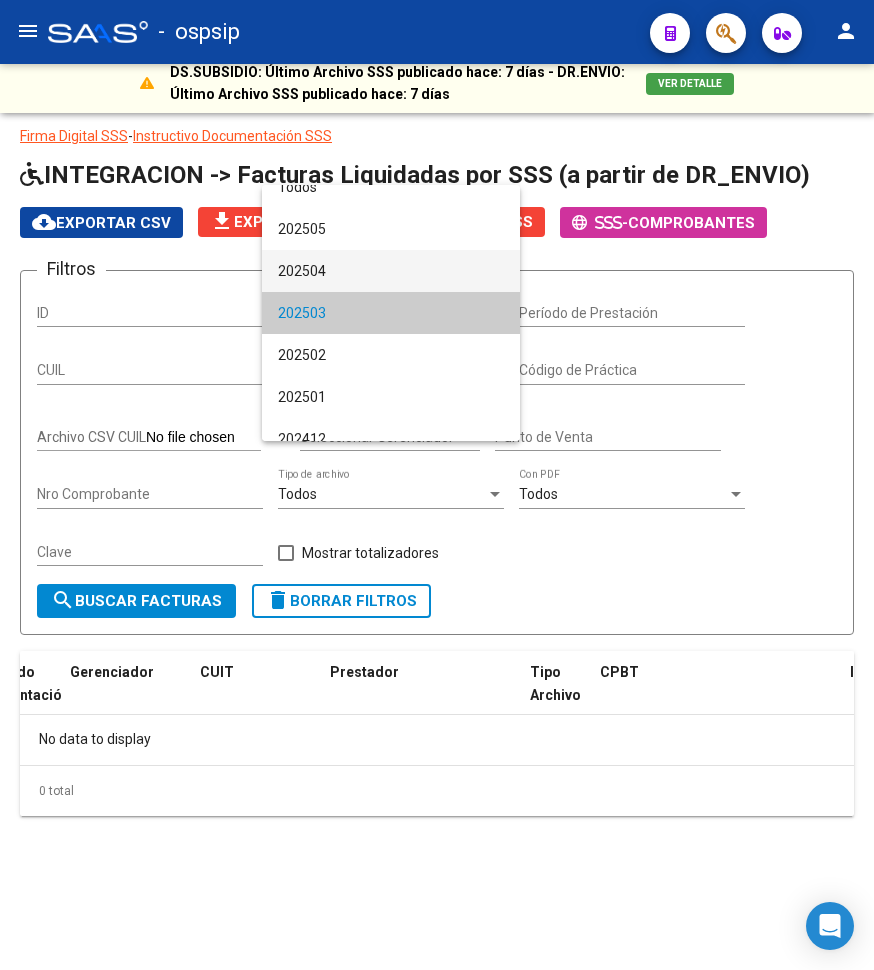 click on "202504" at bounding box center (391, 271) 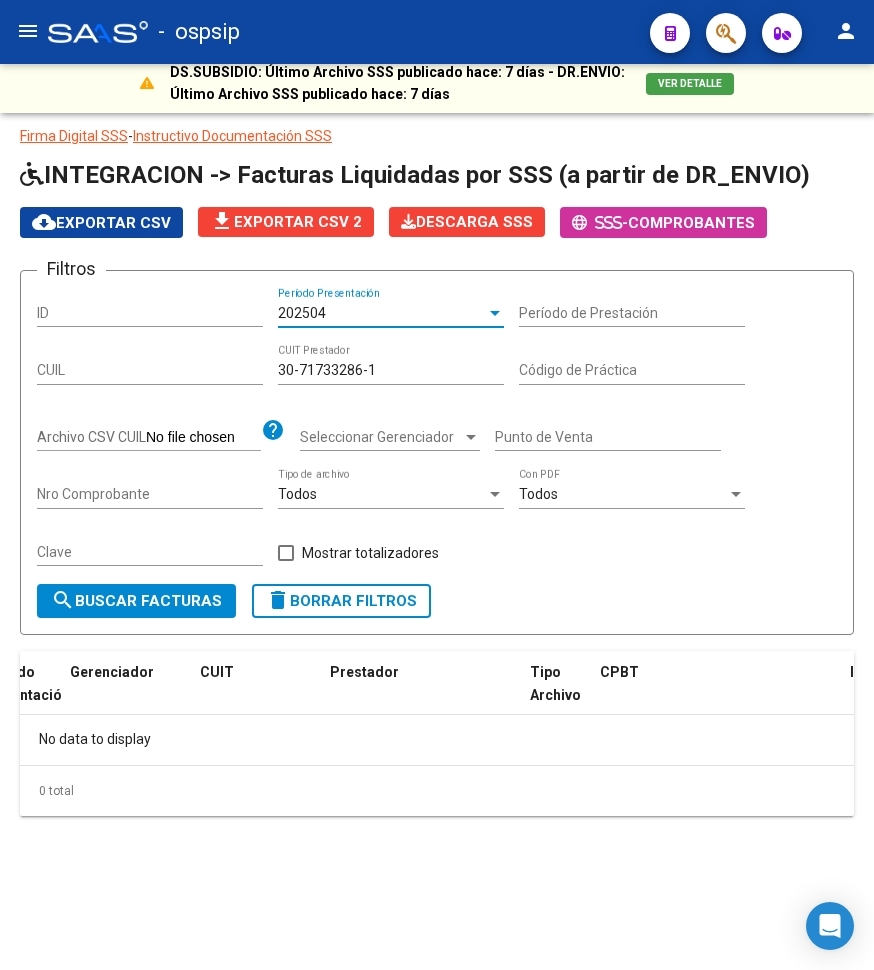 click on "202504  Período Presentación" 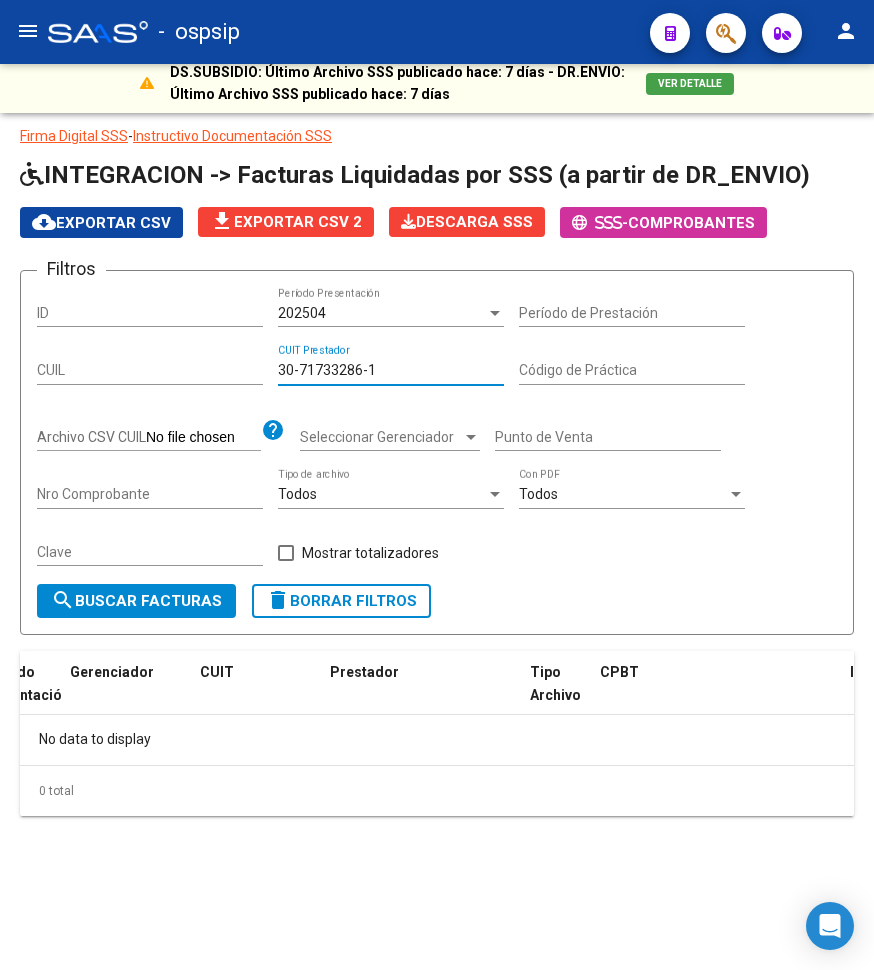 click on "30-71733286-1" at bounding box center (391, 370) 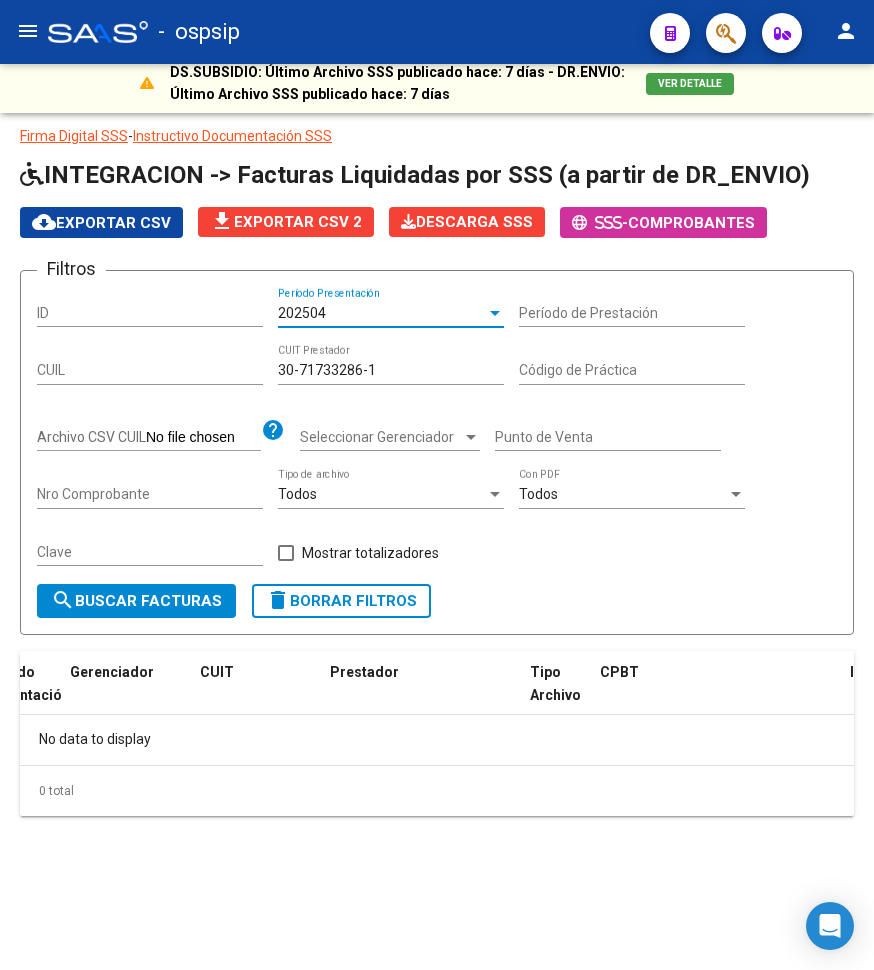 click on "202504" at bounding box center (382, 313) 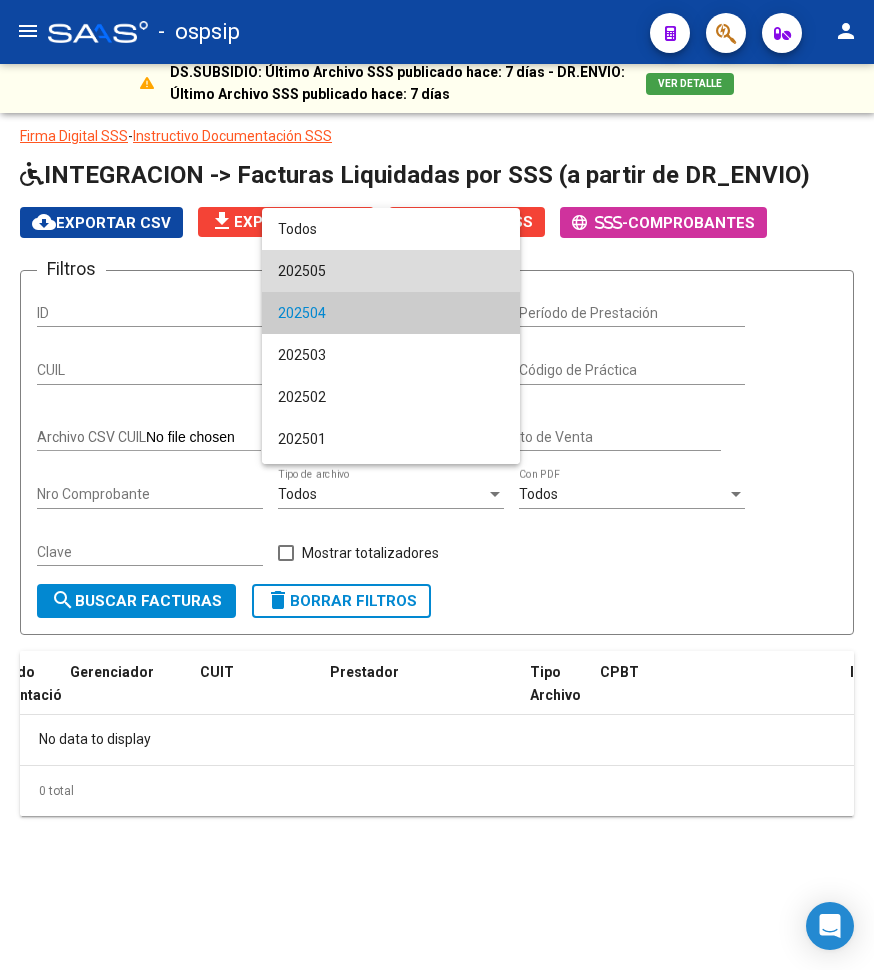 click on "202505" at bounding box center (391, 271) 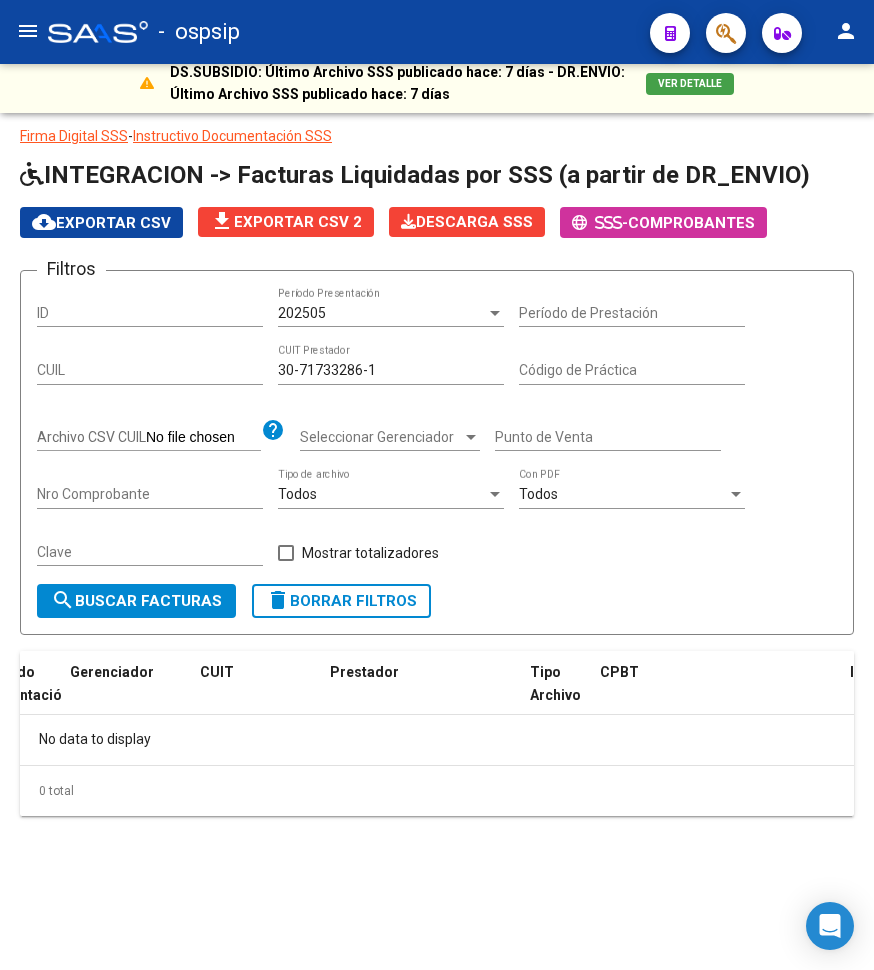 click on "30-71733286-1 CUIT Prestador" 